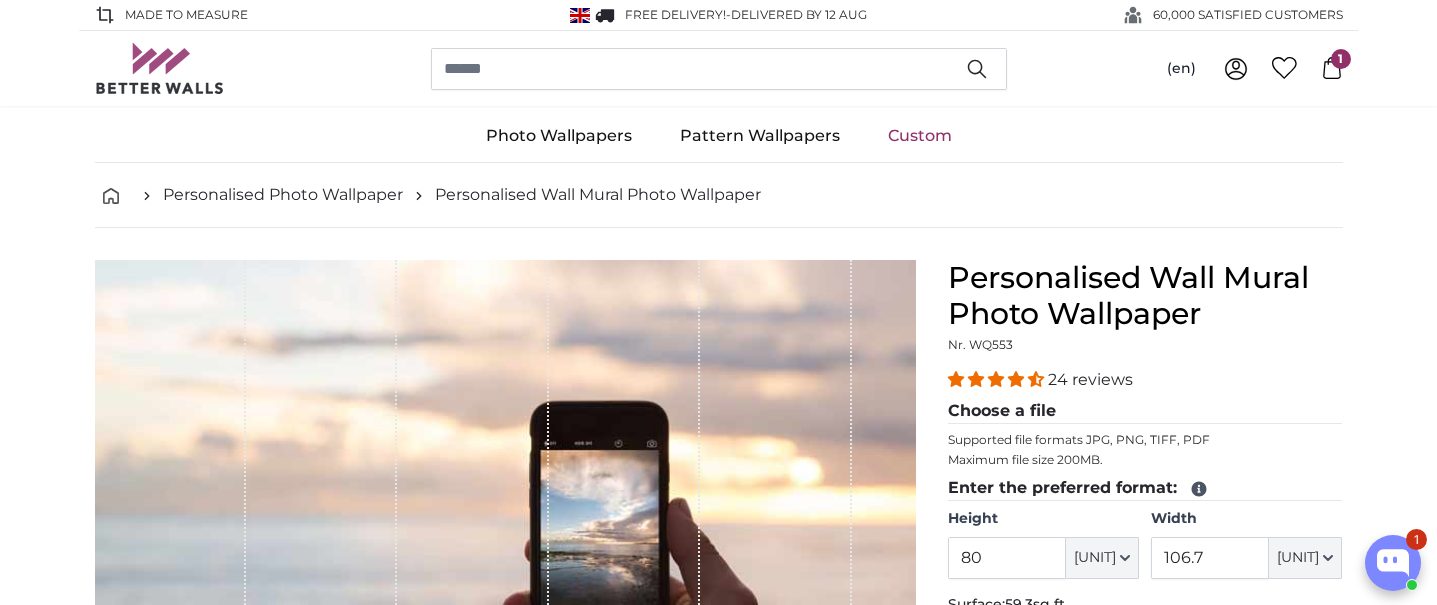 scroll, scrollTop: 0, scrollLeft: 0, axis: both 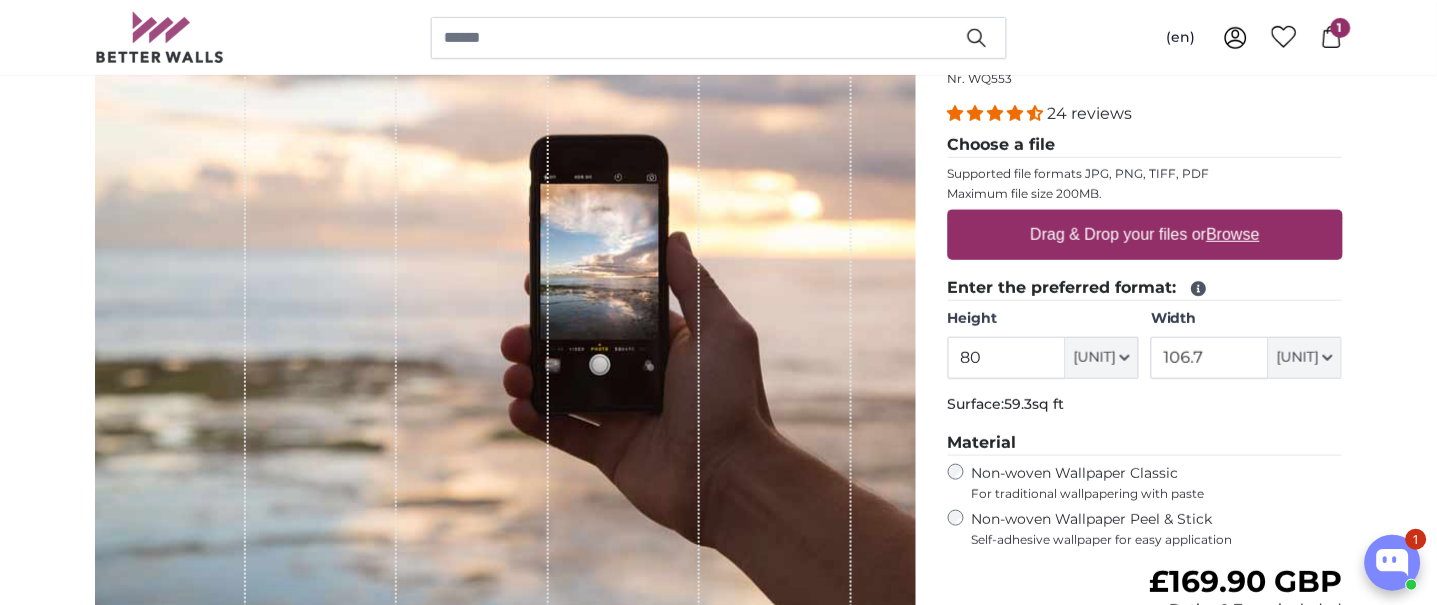 drag, startPoint x: 1004, startPoint y: 354, endPoint x: 915, endPoint y: 352, distance: 89.02247 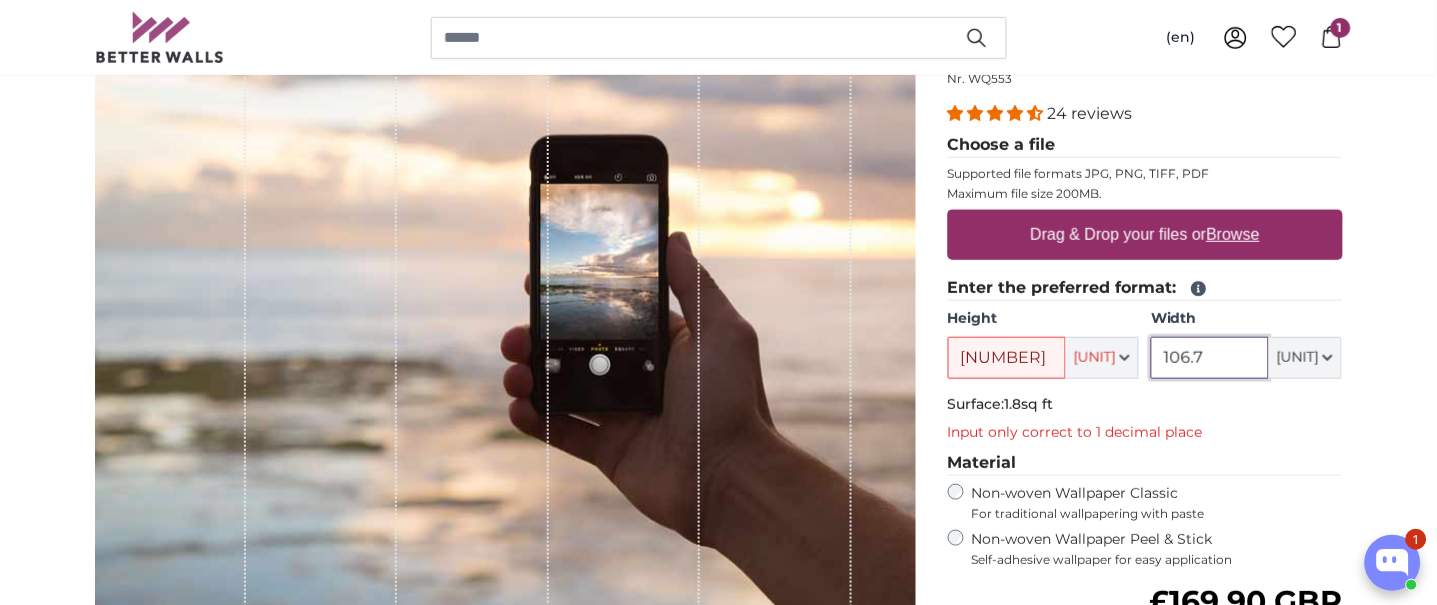 drag, startPoint x: 1217, startPoint y: 359, endPoint x: 1107, endPoint y: 353, distance: 110.16351 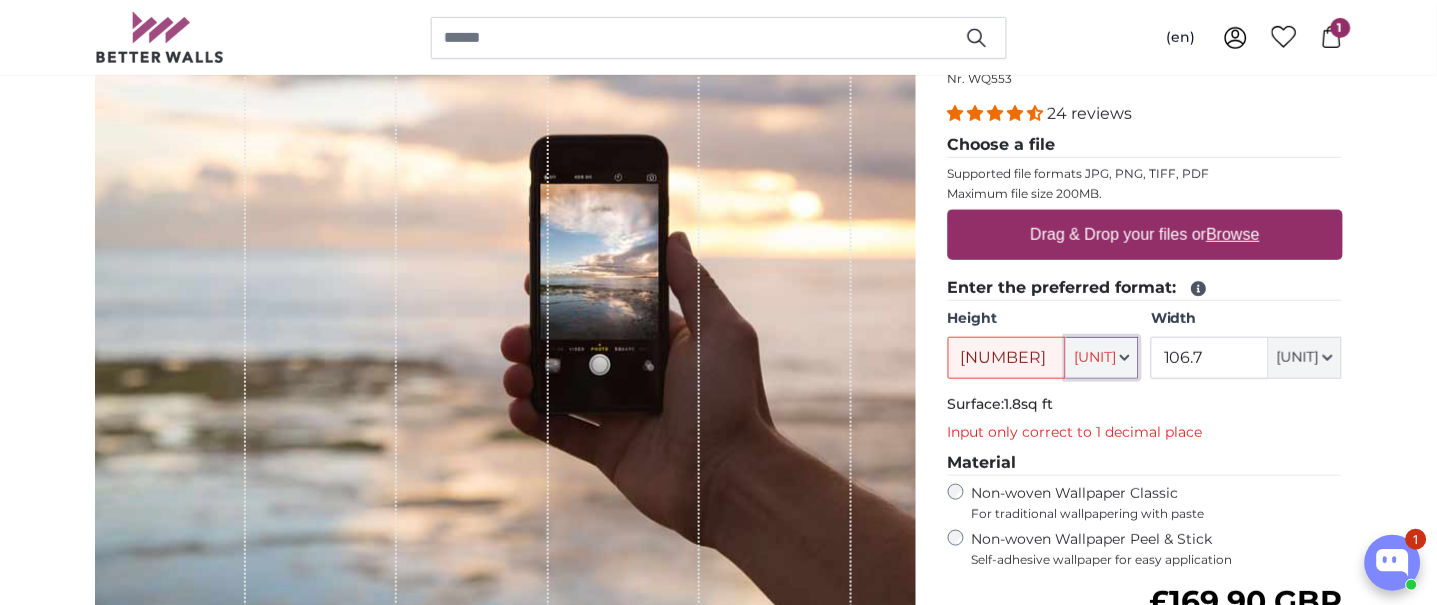 click on "[UNIT]" 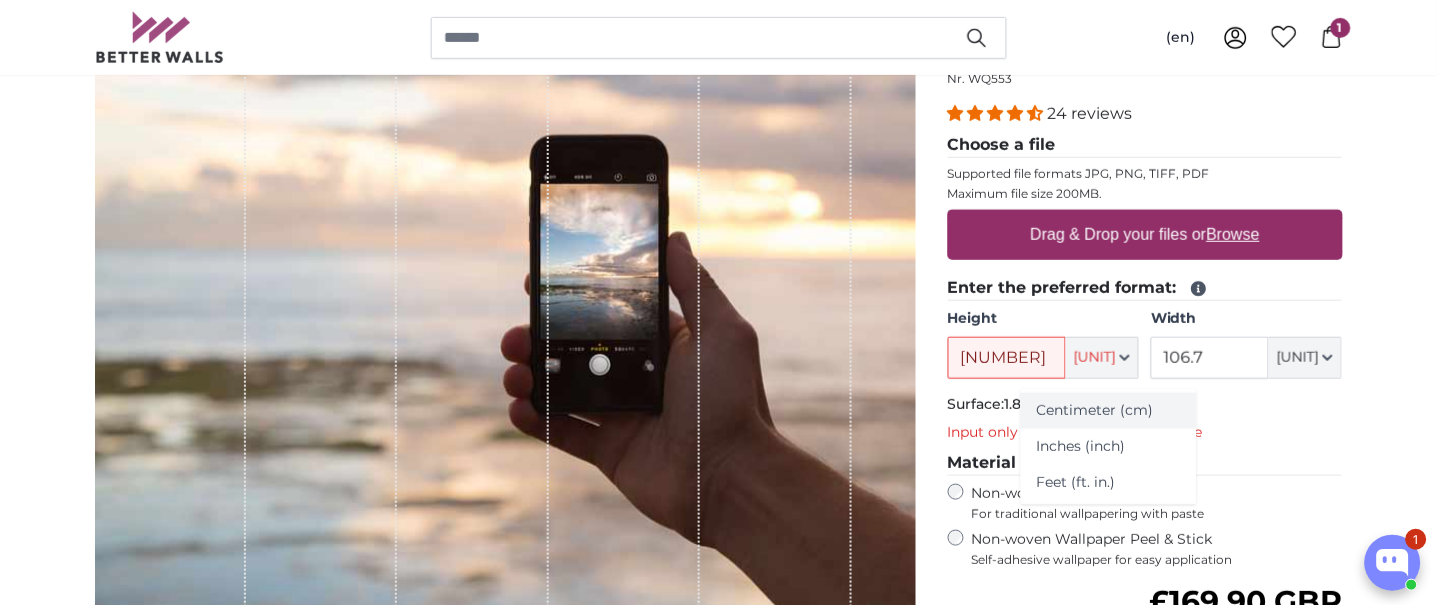 click on "Centimeter (cm)" 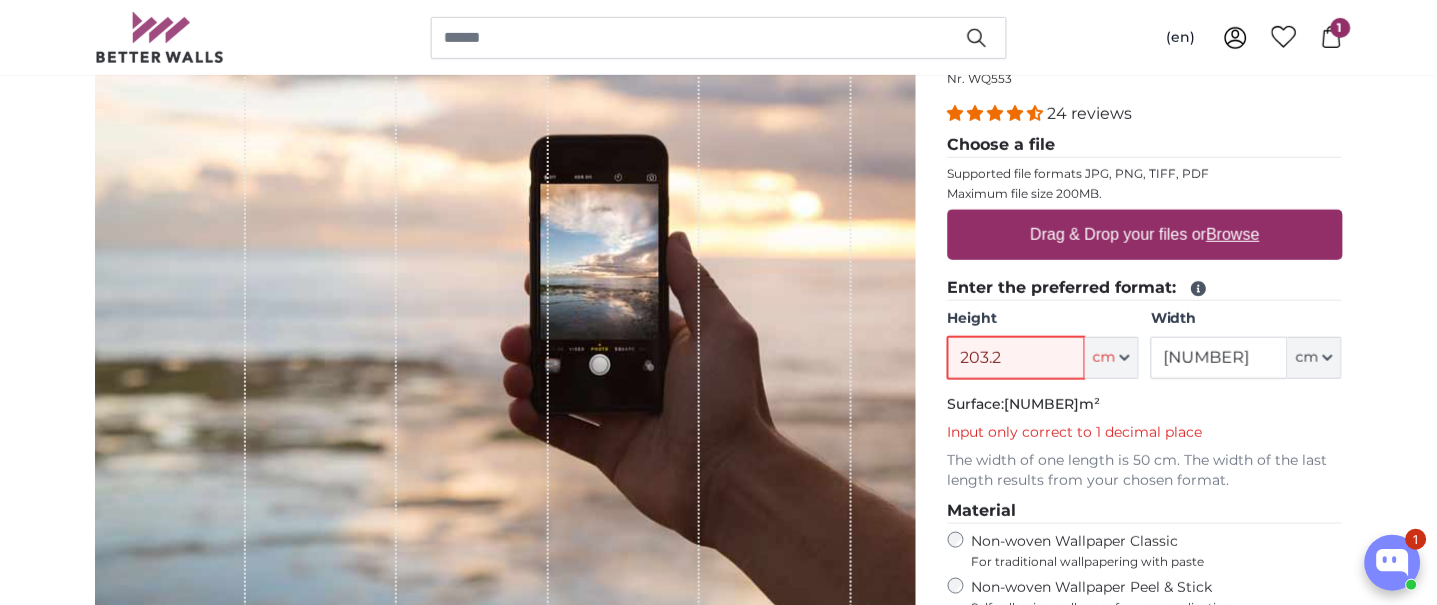 drag, startPoint x: 1018, startPoint y: 353, endPoint x: 898, endPoint y: 351, distance: 120.01666 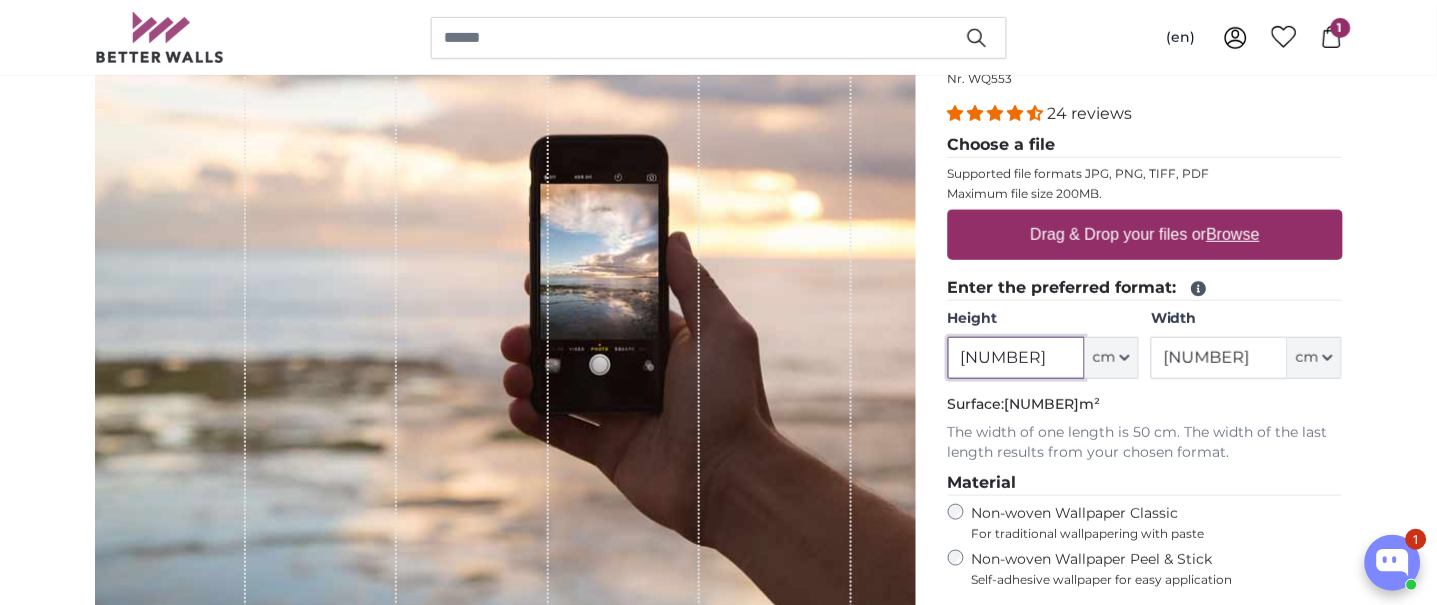 type on "[NUMBER]" 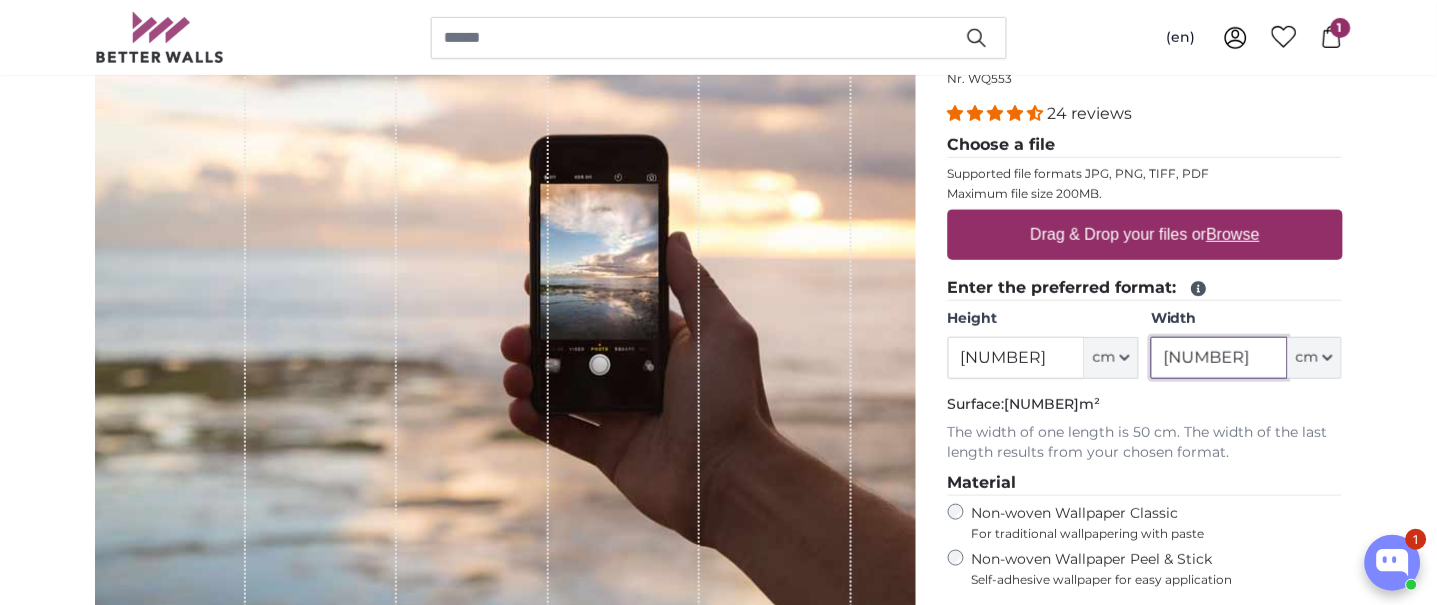 click on "[NUMBER]" at bounding box center (1219, 358) 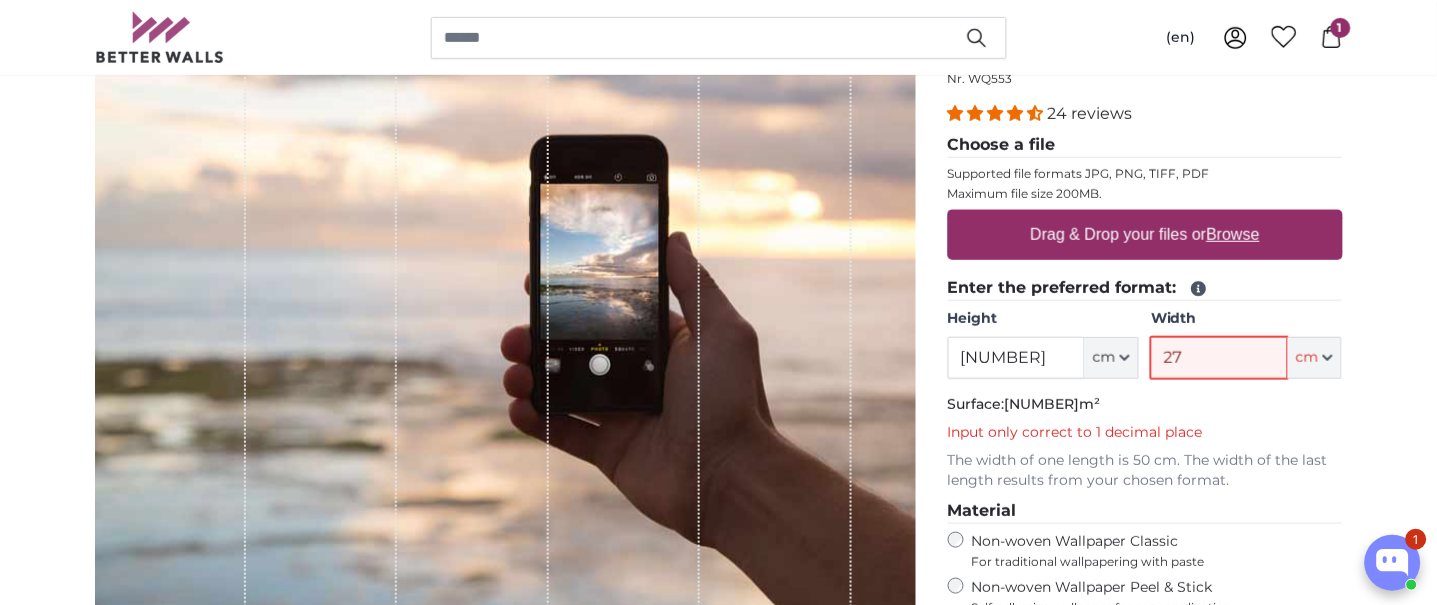 type on "2" 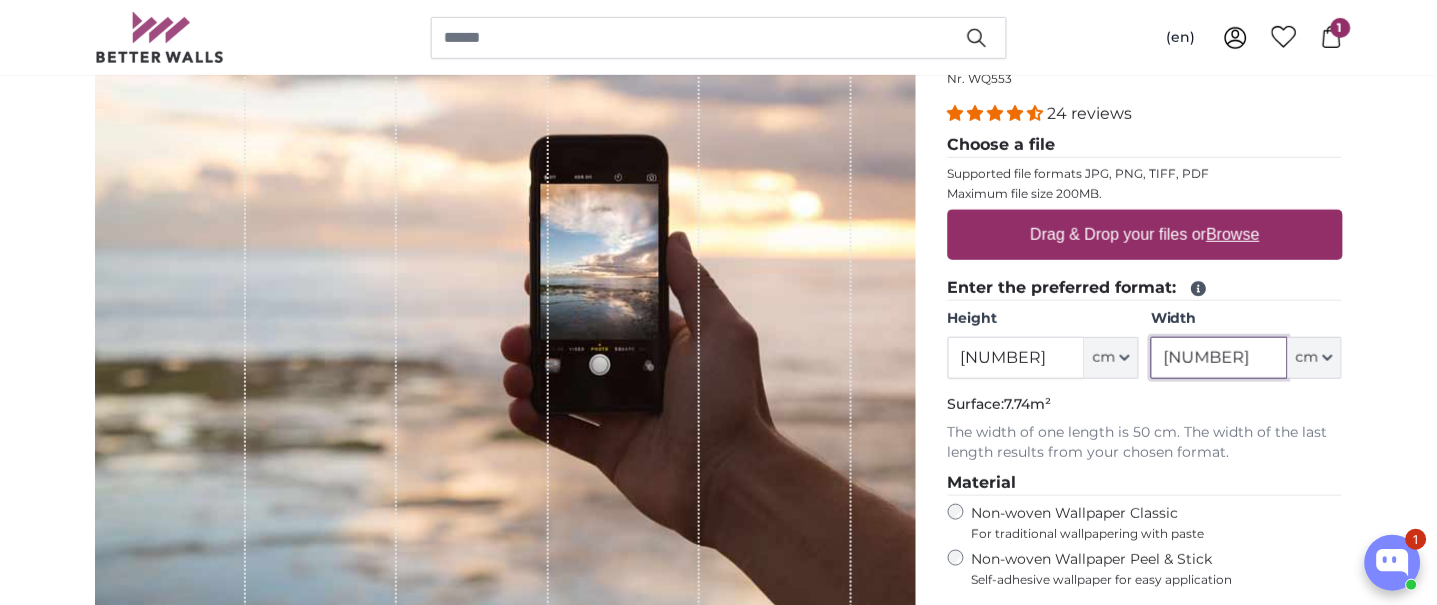type on "[NUMBER]" 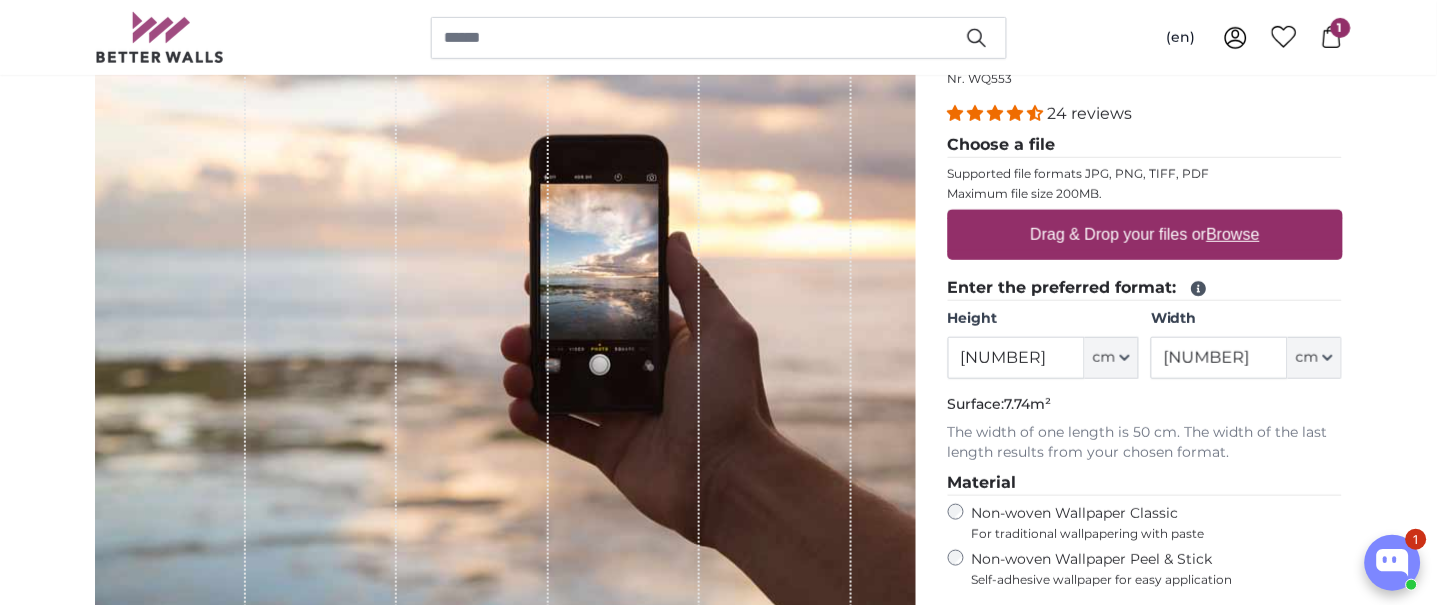 click on "Drag & Drop your files or  Browse" at bounding box center [1144, 235] 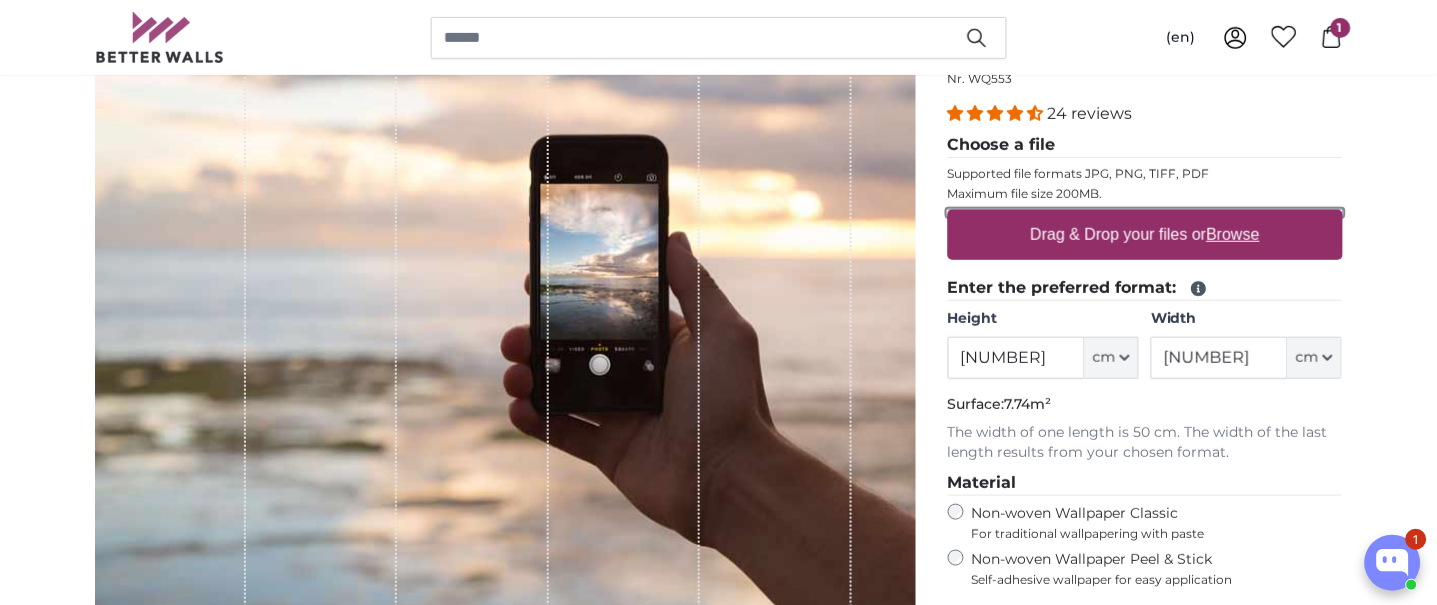 click on "Drag & Drop your files or  Browse" at bounding box center (1145, 213) 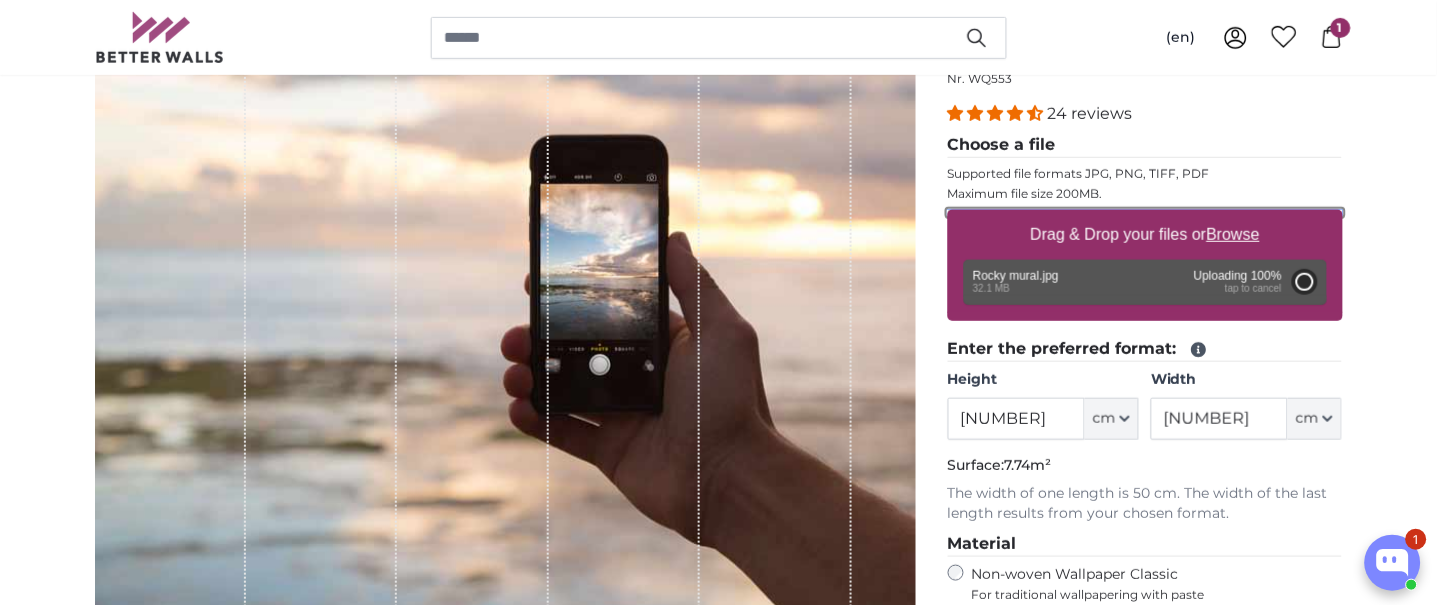 type on "200" 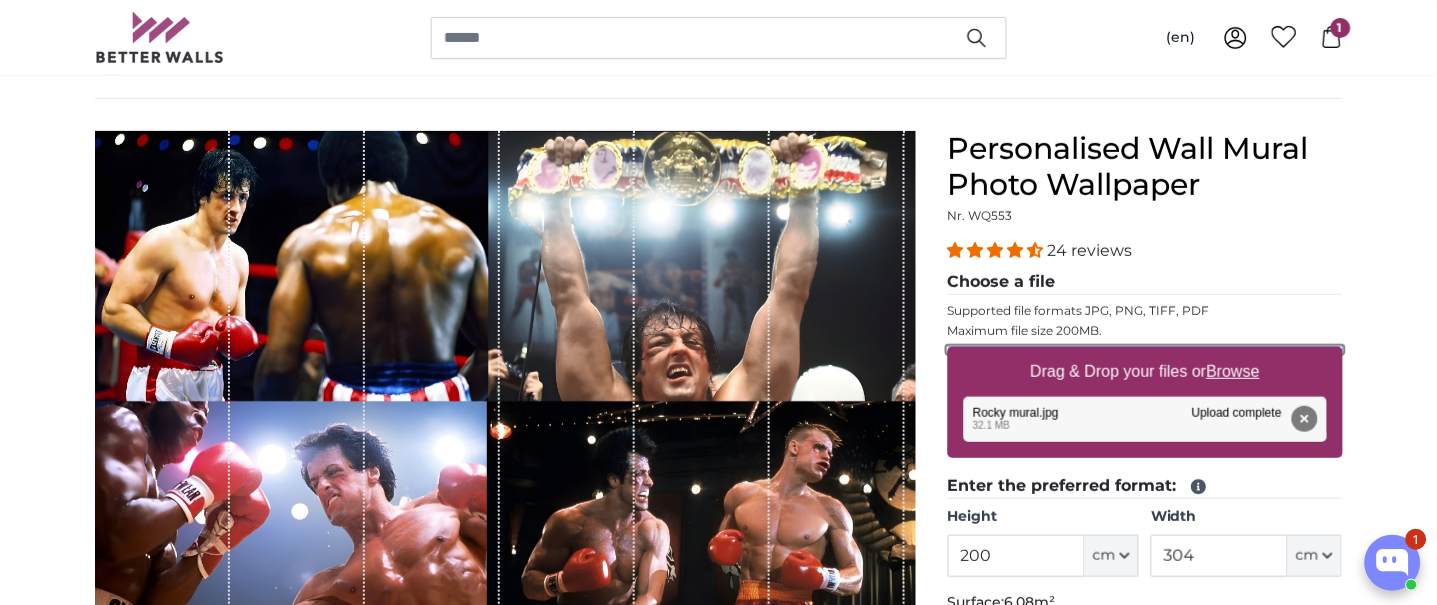 scroll, scrollTop: 266, scrollLeft: 0, axis: vertical 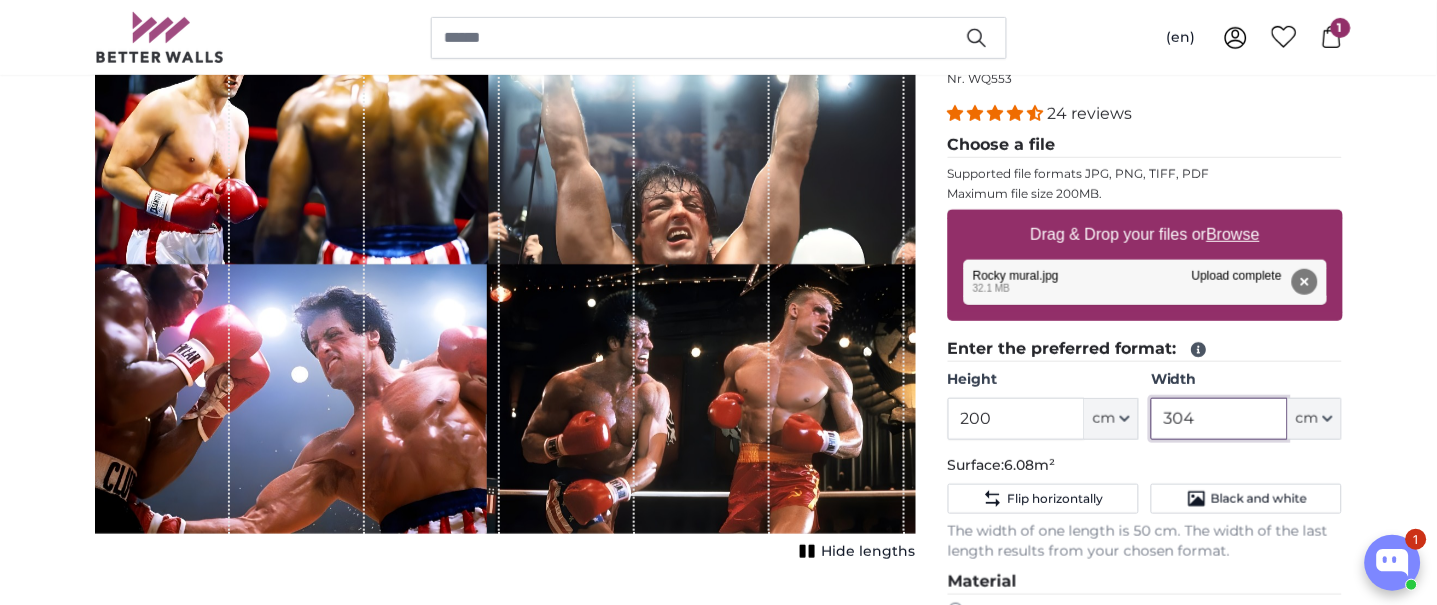 drag, startPoint x: 1203, startPoint y: 420, endPoint x: 1117, endPoint y: 417, distance: 86.05231 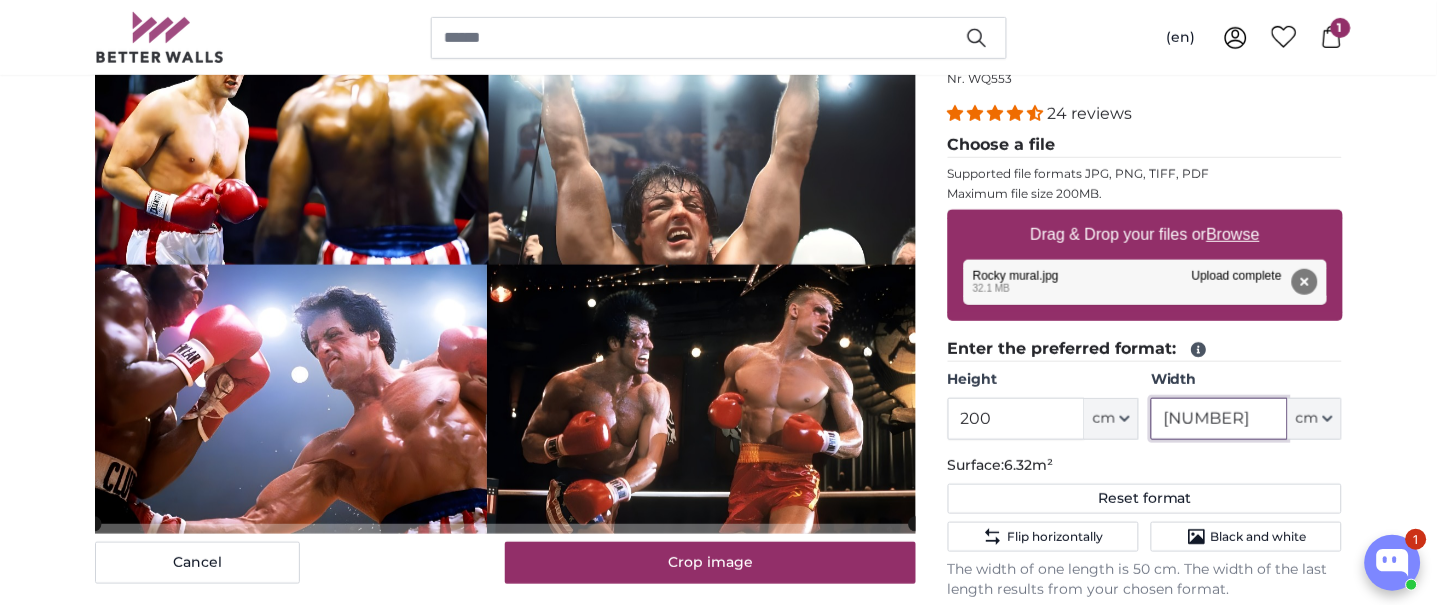 type on "[NUMBER]" 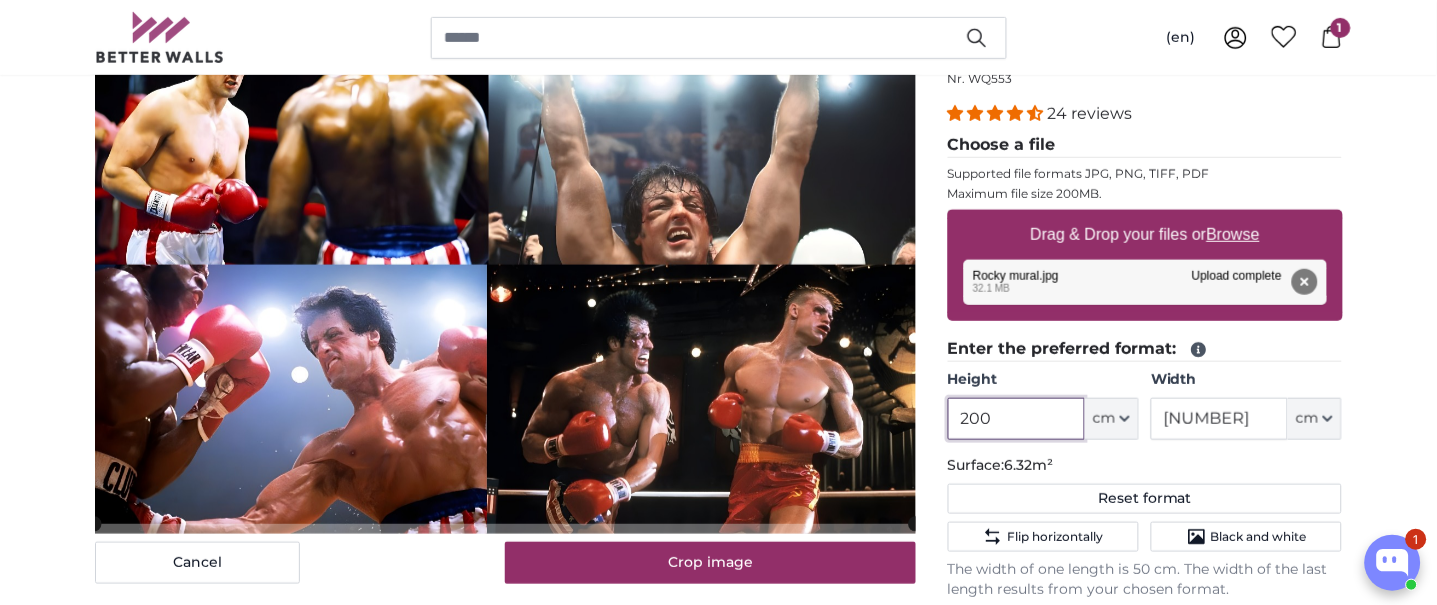click on "200" at bounding box center [1016, 419] 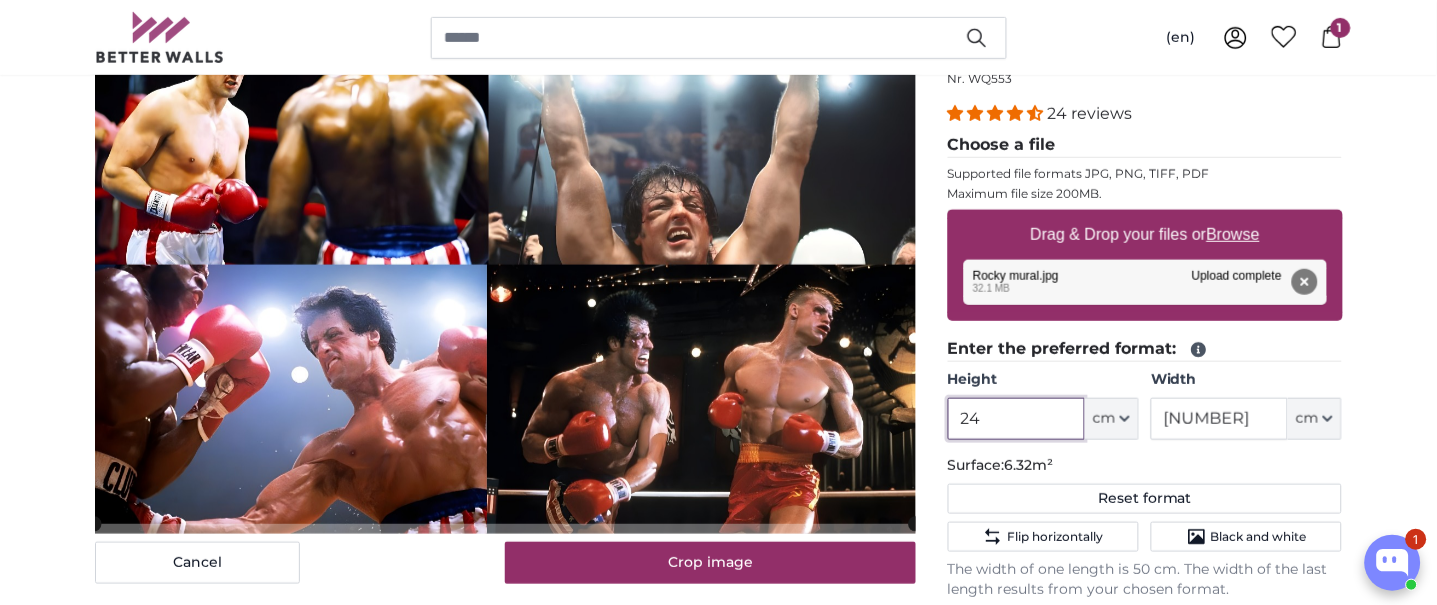 type on "[NUMBER]" 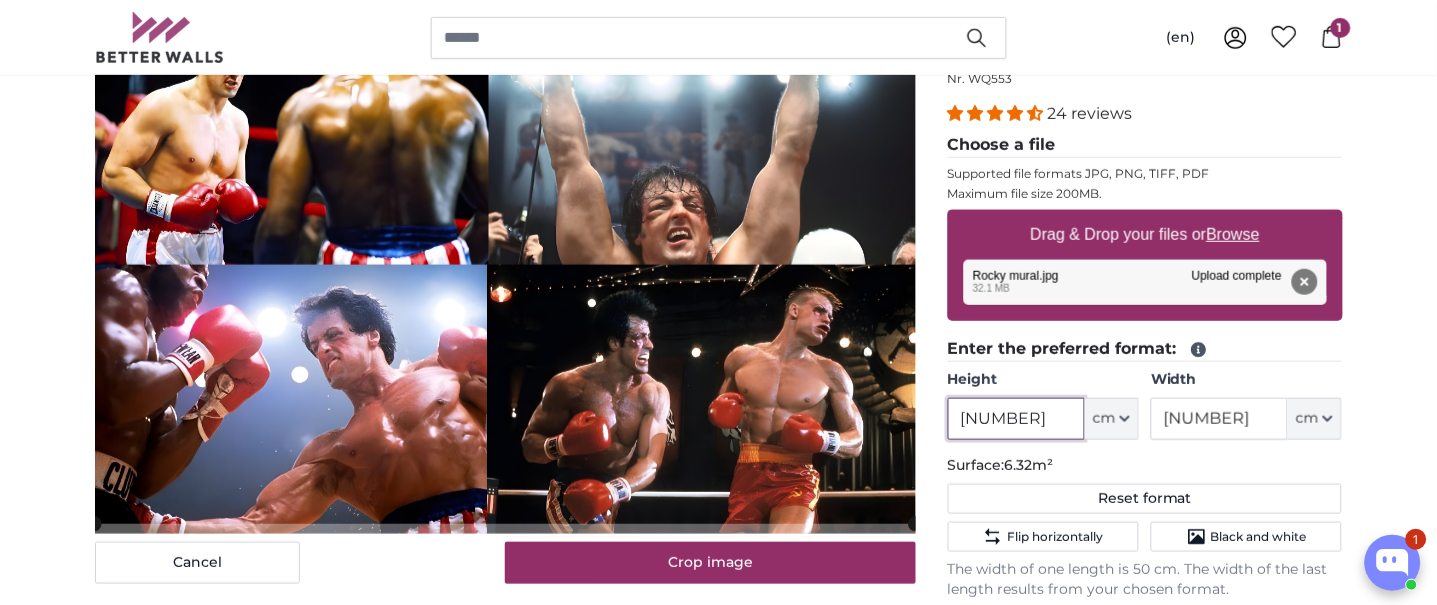 type 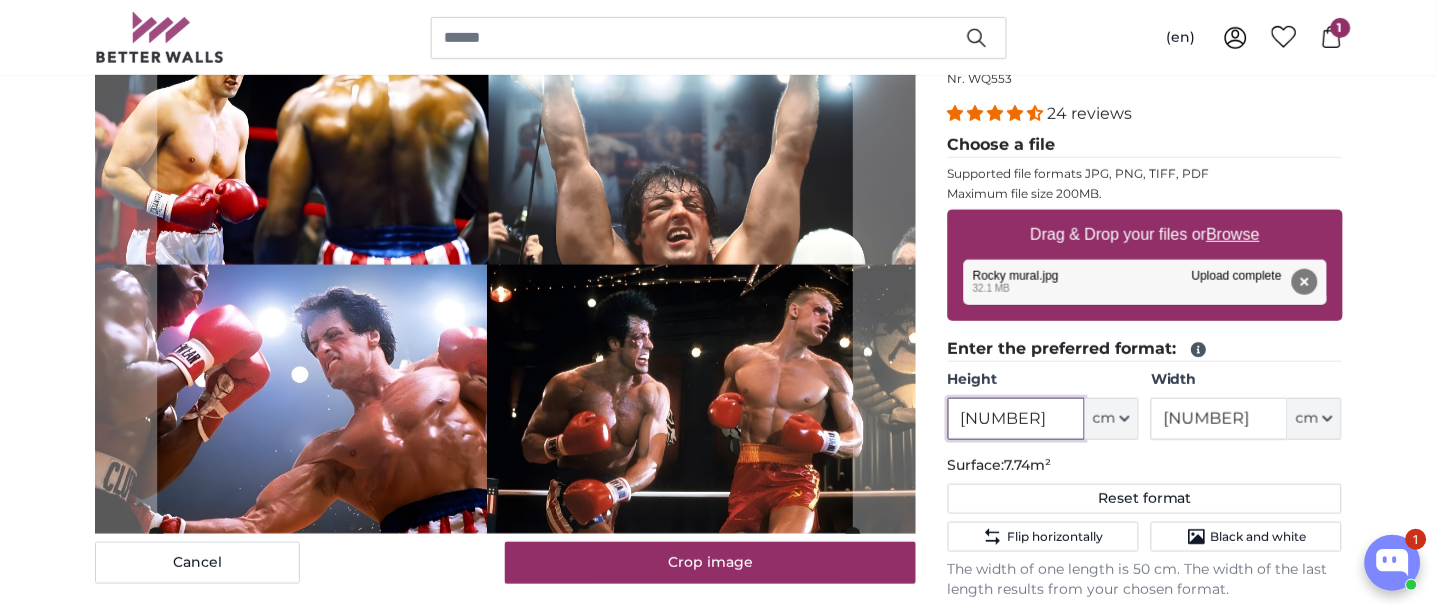 type on "[NUMBER]" 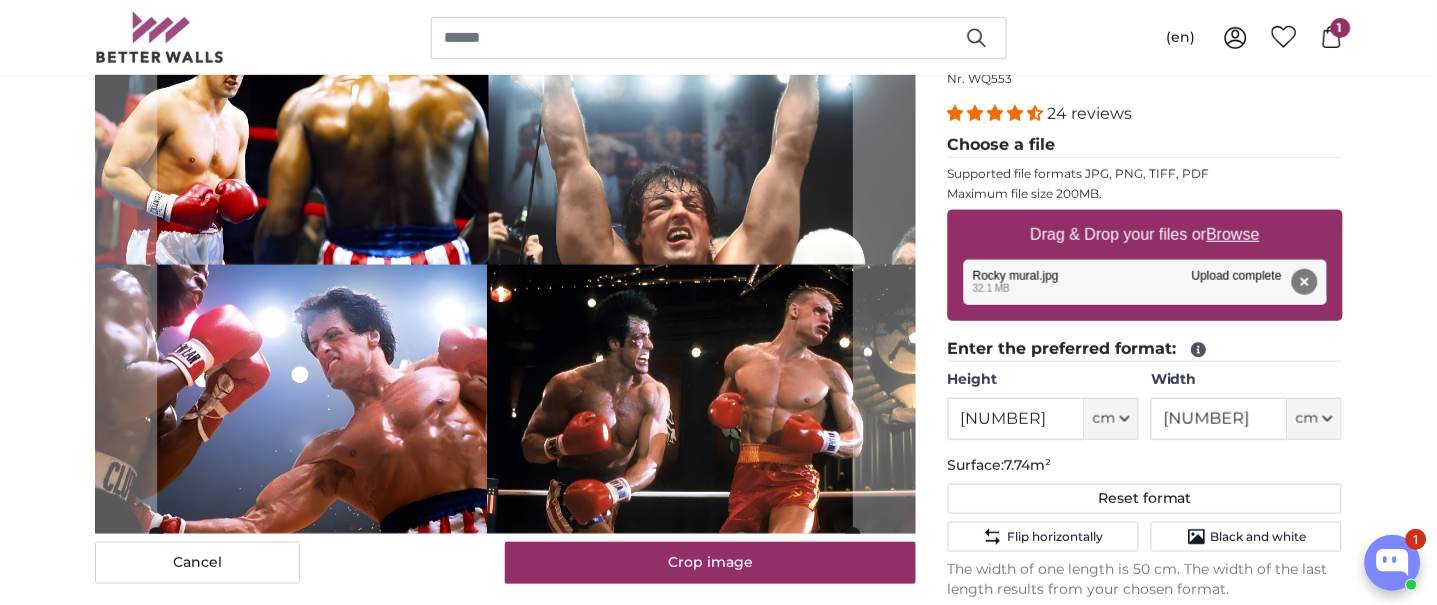 click on "Personalised Photo Wallpaper
Personalised Wall Mural Photo Wallpaper
Personalised Wall Mural Photo Wallpaper
Cancel
Crop image" at bounding box center [718, 2341] 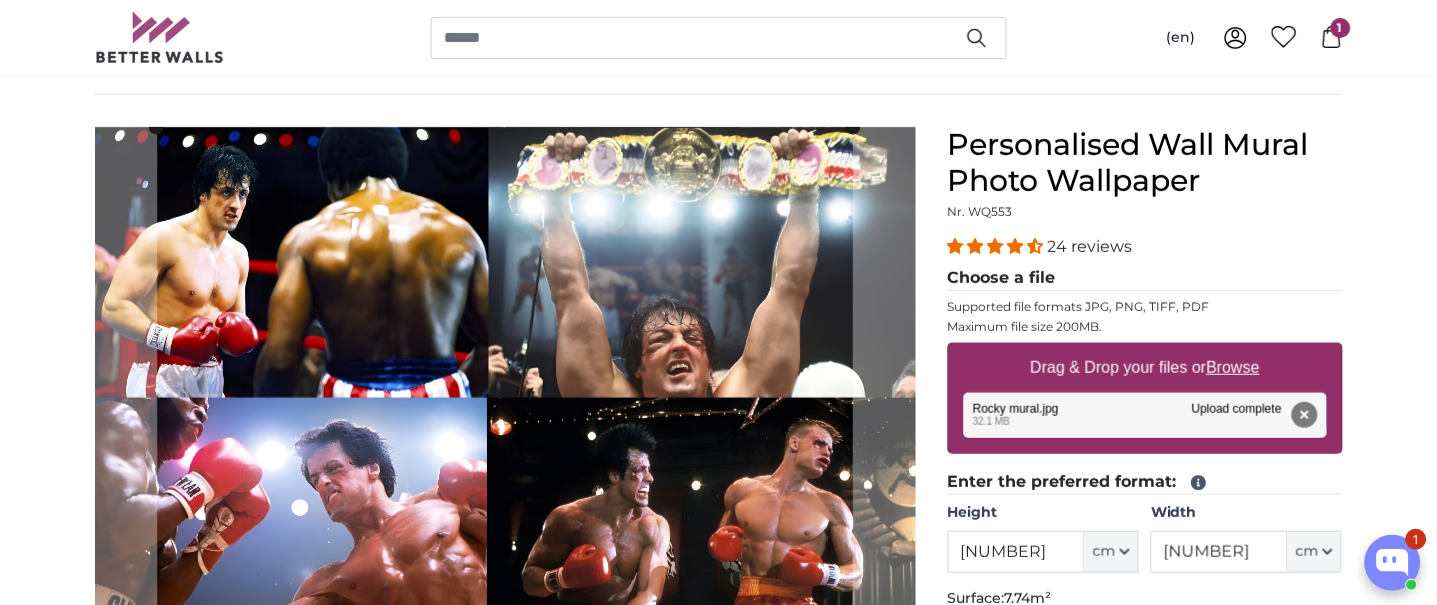 scroll, scrollTop: 266, scrollLeft: 0, axis: vertical 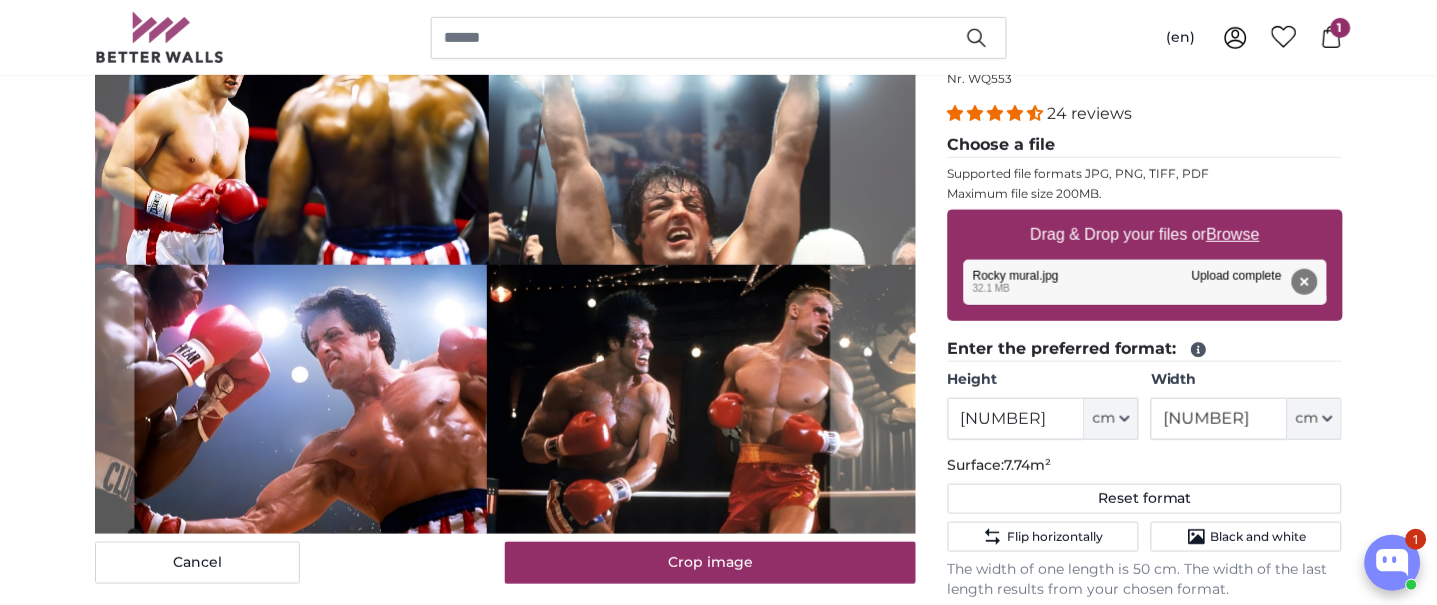 click 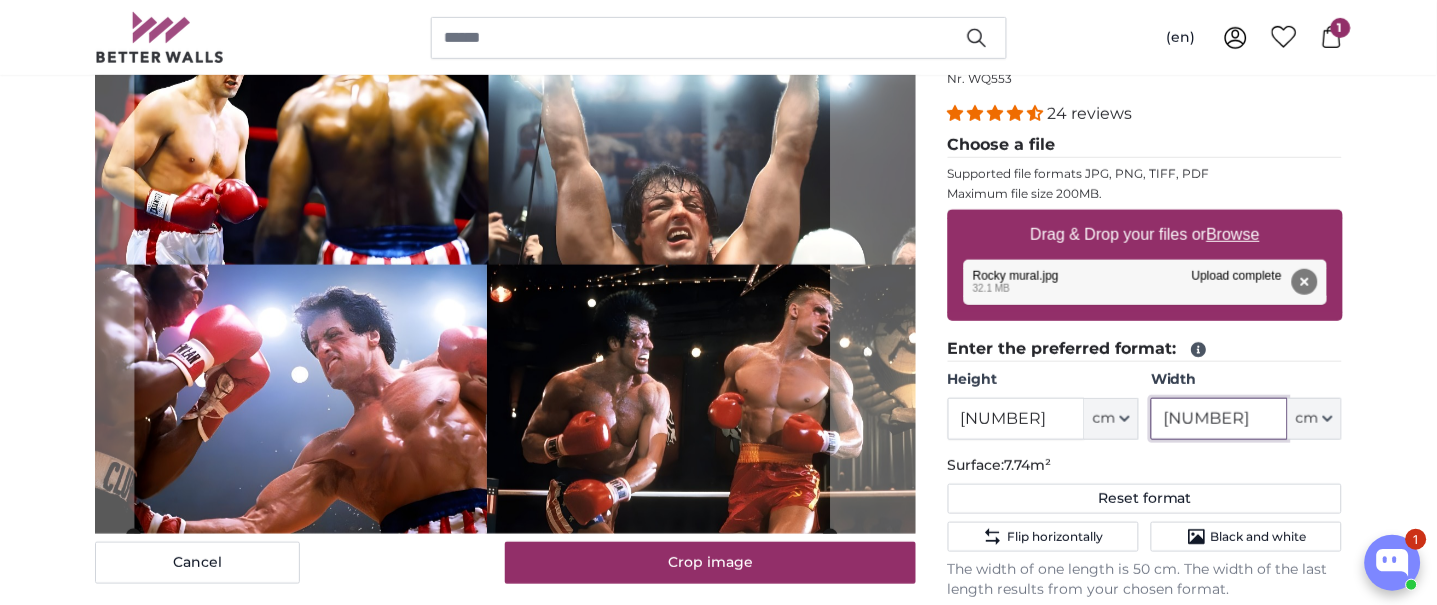 drag, startPoint x: 1195, startPoint y: 416, endPoint x: 1138, endPoint y: 414, distance: 57.035076 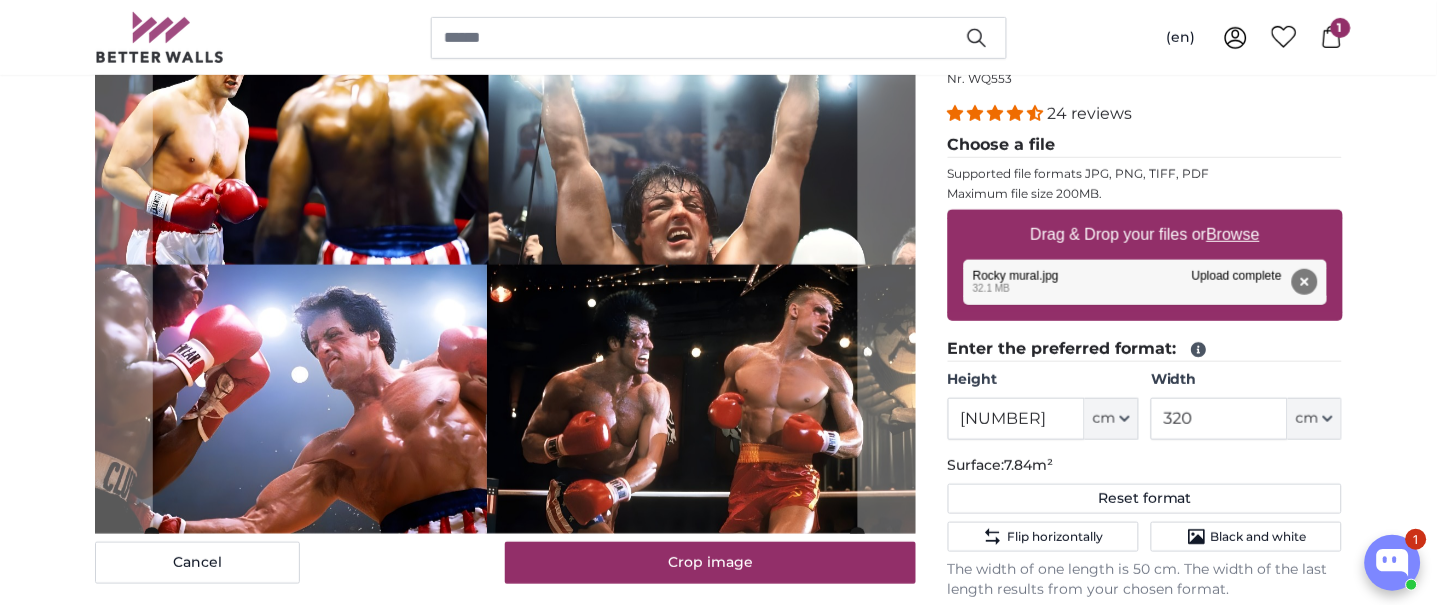 click on "Personalised Photo Wallpaper
Personalised Wall Mural Photo Wallpaper
Personalised Wall Mural Photo Wallpaper
Cancel
Crop image" at bounding box center [718, 2341] 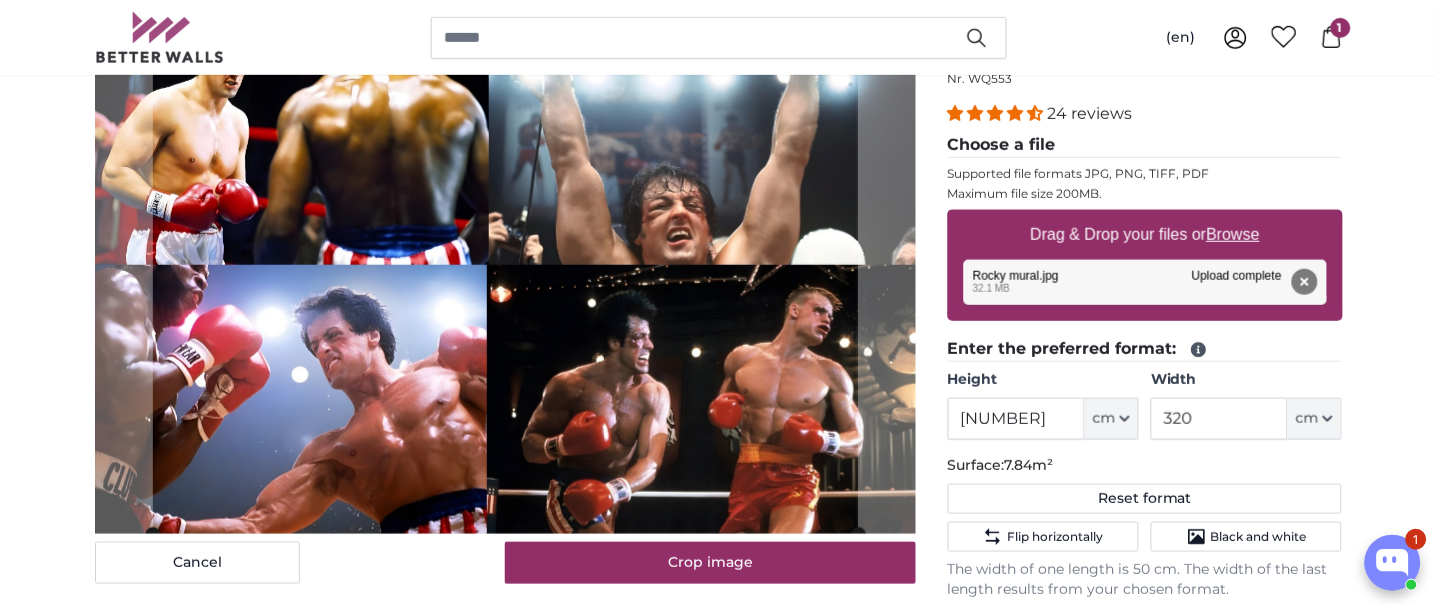 click 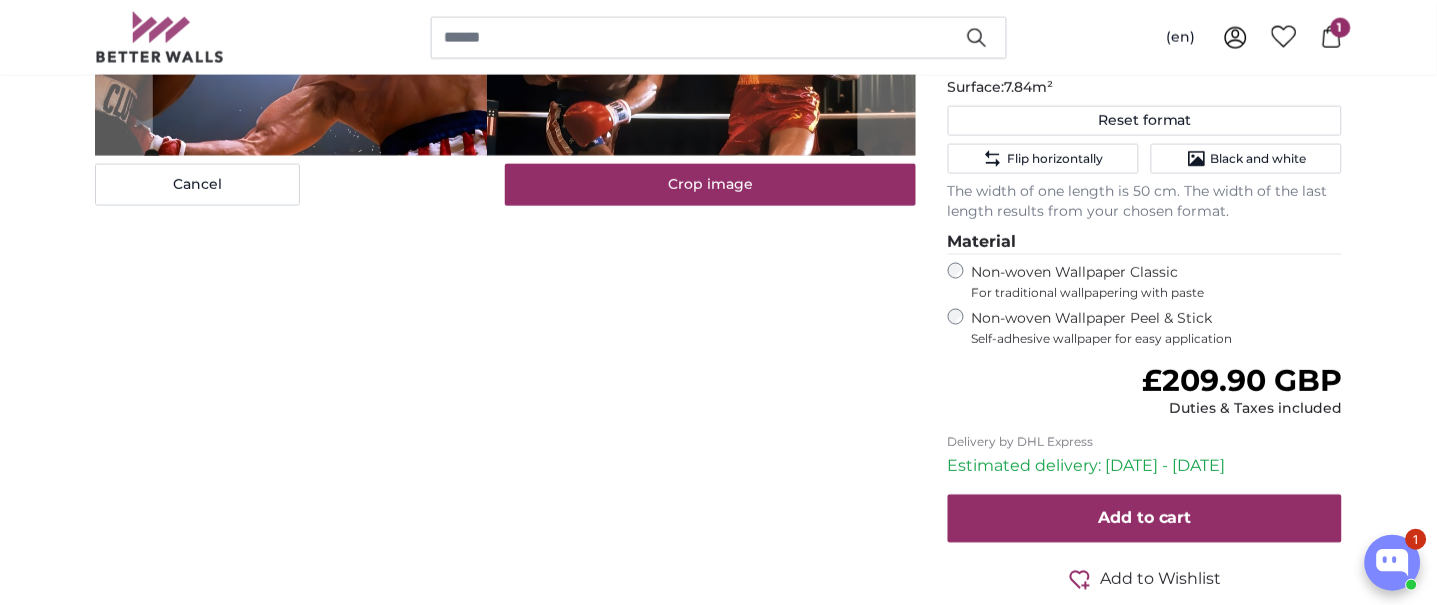 scroll, scrollTop: 666, scrollLeft: 0, axis: vertical 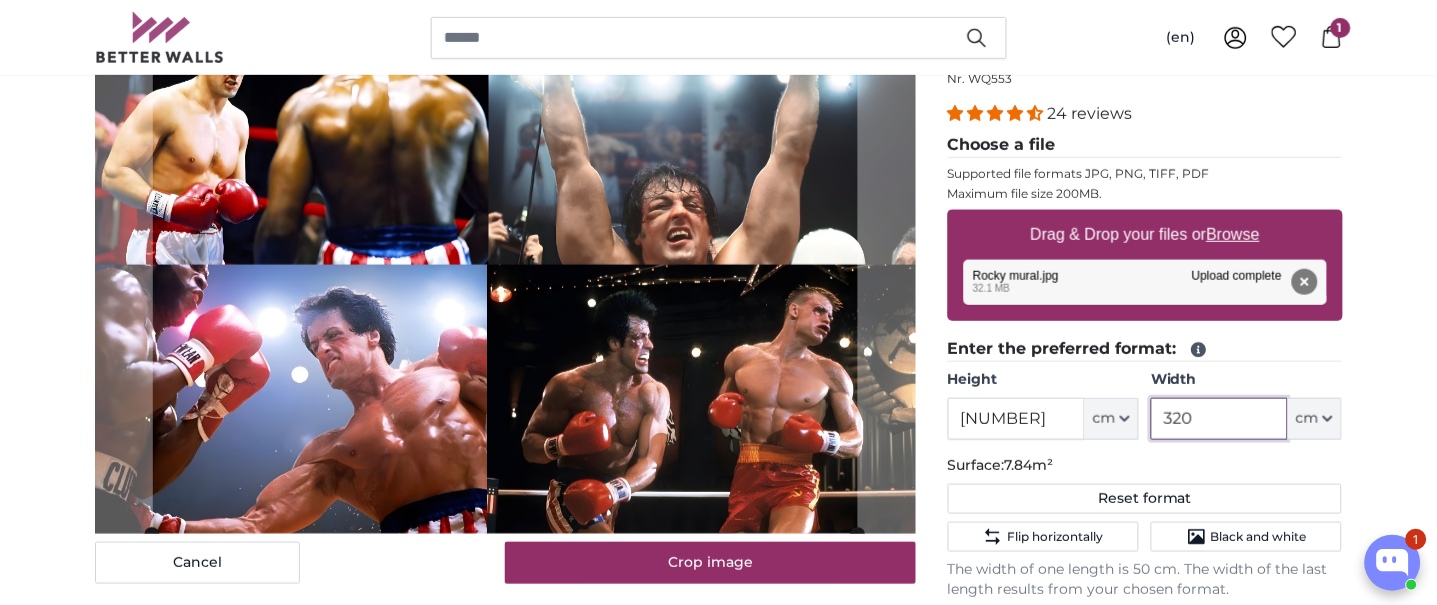 drag, startPoint x: 1227, startPoint y: 420, endPoint x: 1078, endPoint y: 417, distance: 149.0302 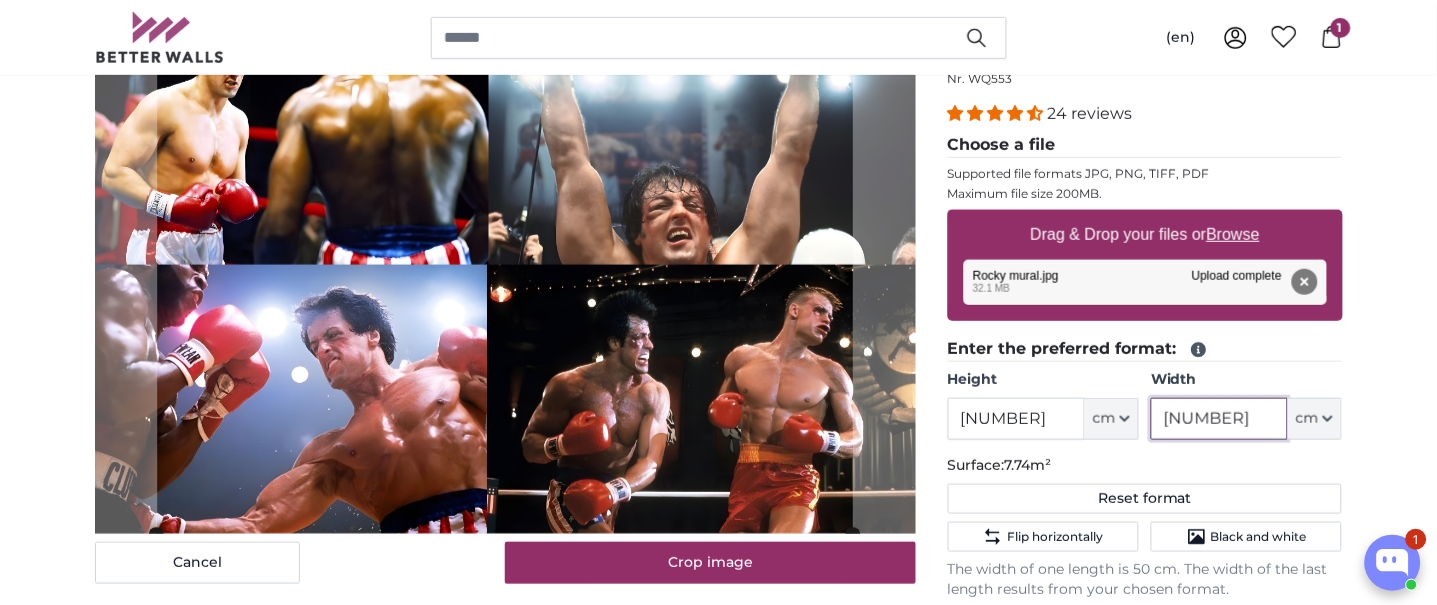 type on "[NUMBER]" 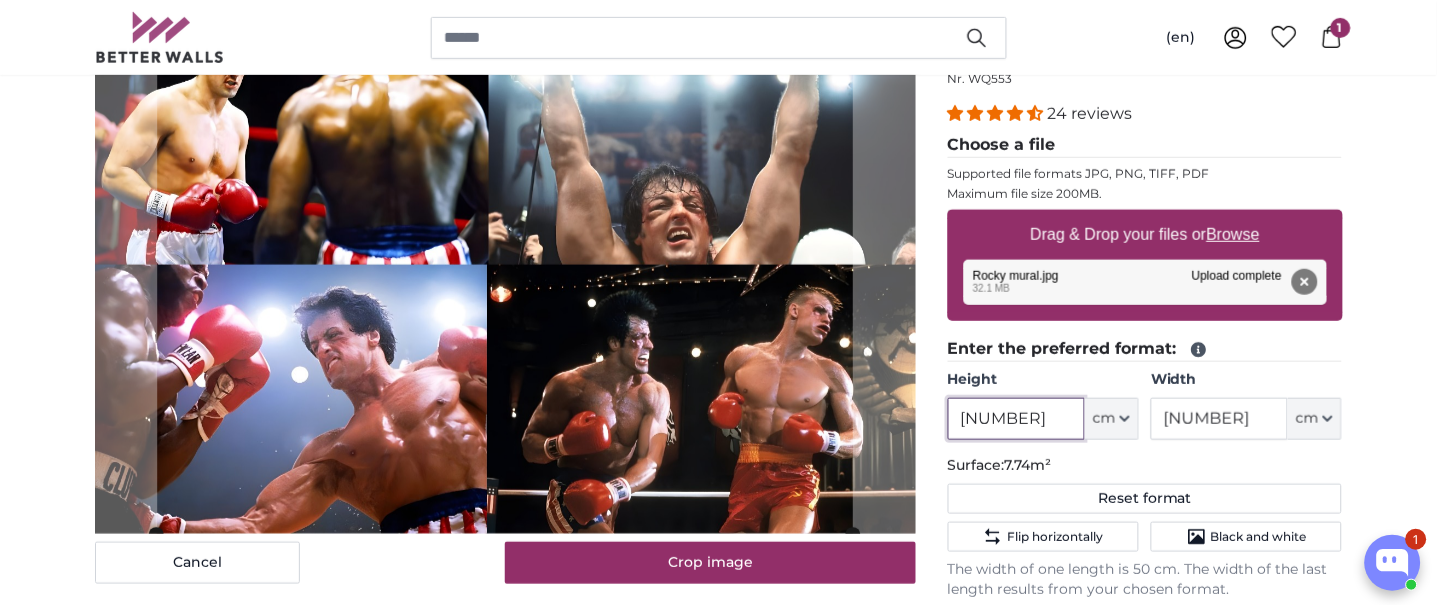 drag, startPoint x: 1001, startPoint y: 417, endPoint x: 945, endPoint y: 417, distance: 56 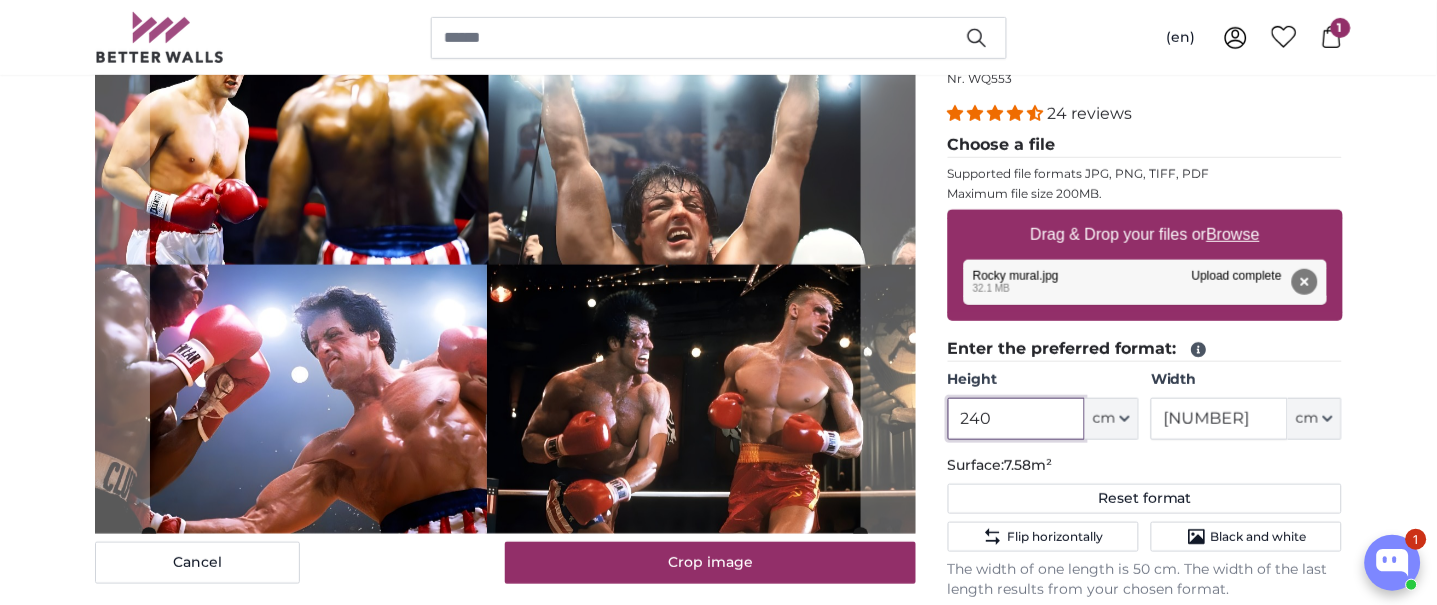type on "240" 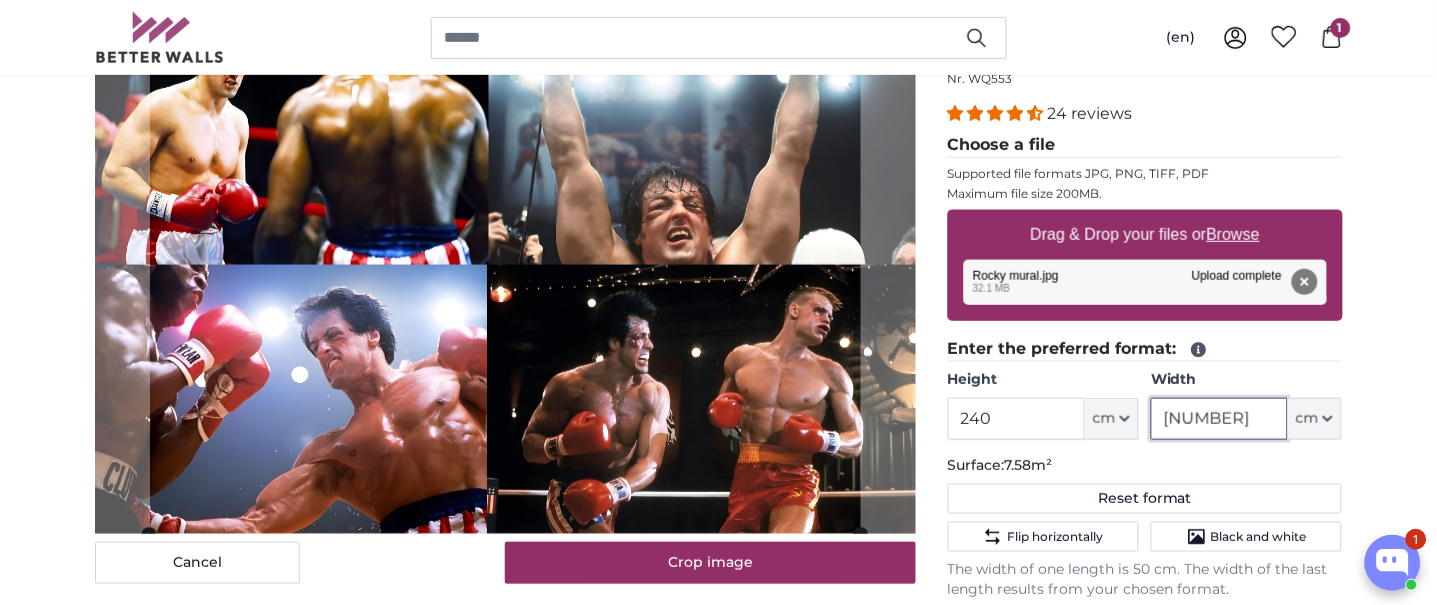 drag, startPoint x: 1191, startPoint y: 420, endPoint x: 1136, endPoint y: 416, distance: 55.145264 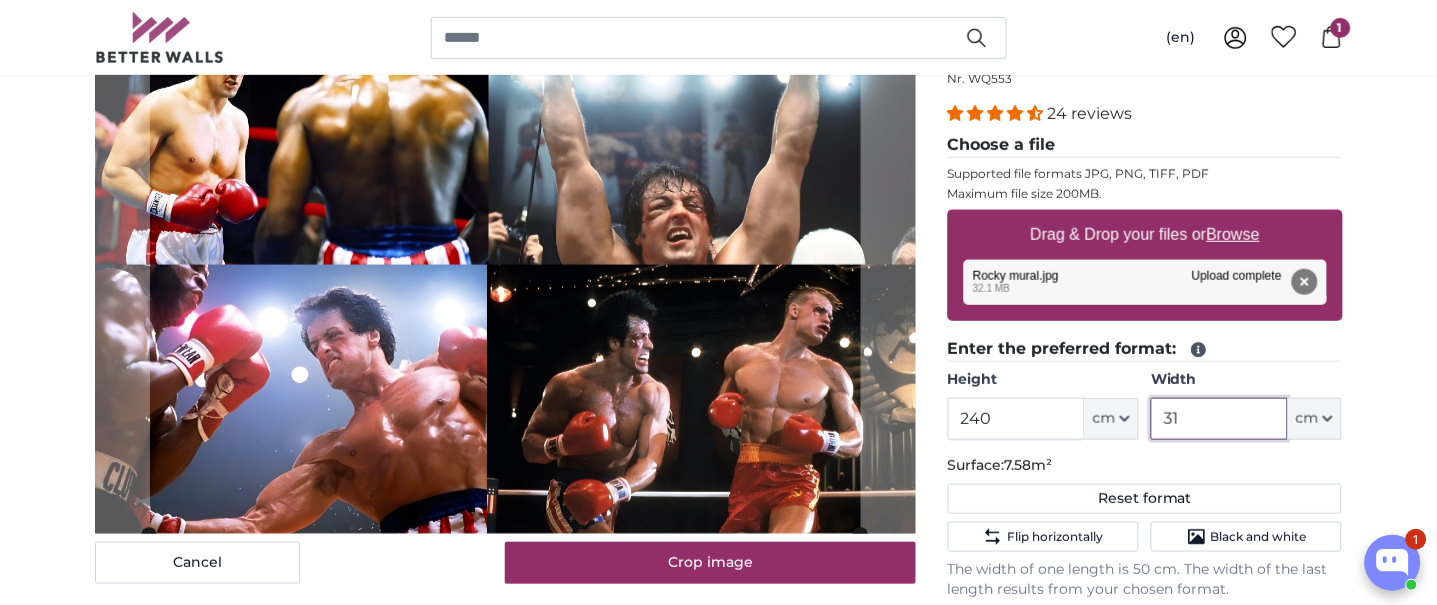type on "[NUMBER]" 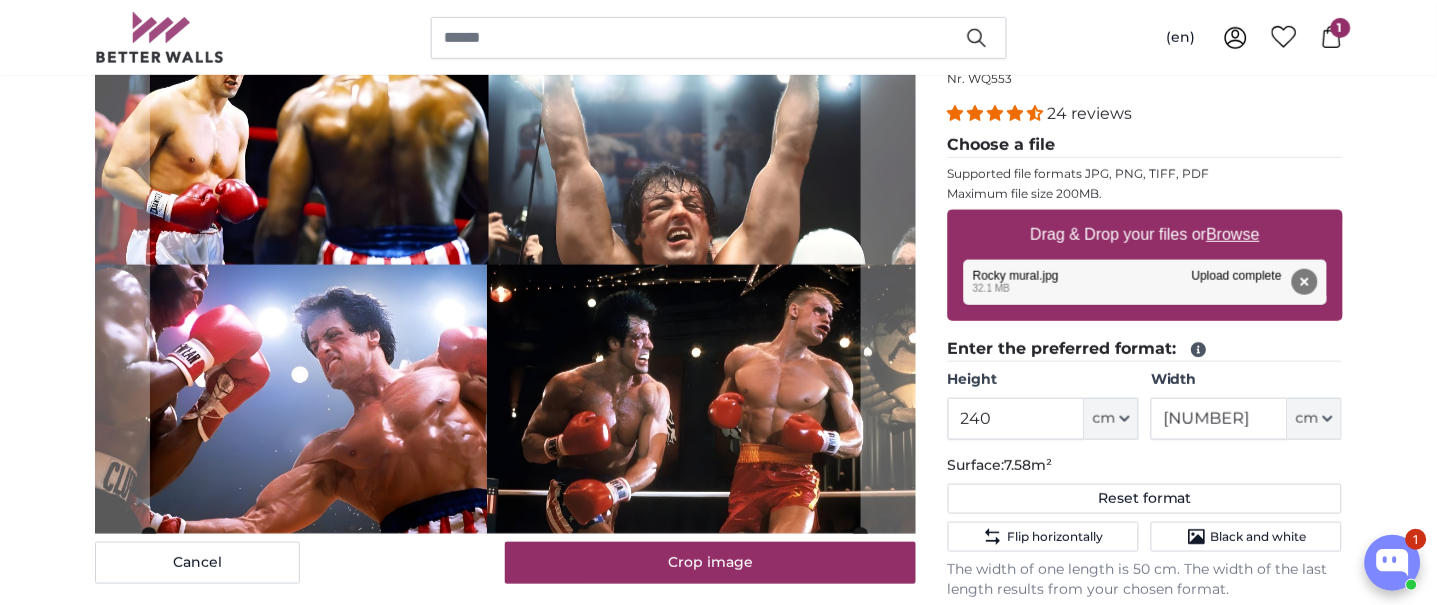 click on "Personalised Photo Wallpaper
Personalised Wall Mural Photo Wallpaper
Personalised Wall Mural Photo Wallpaper
Cancel
Crop image" at bounding box center (718, 2341) 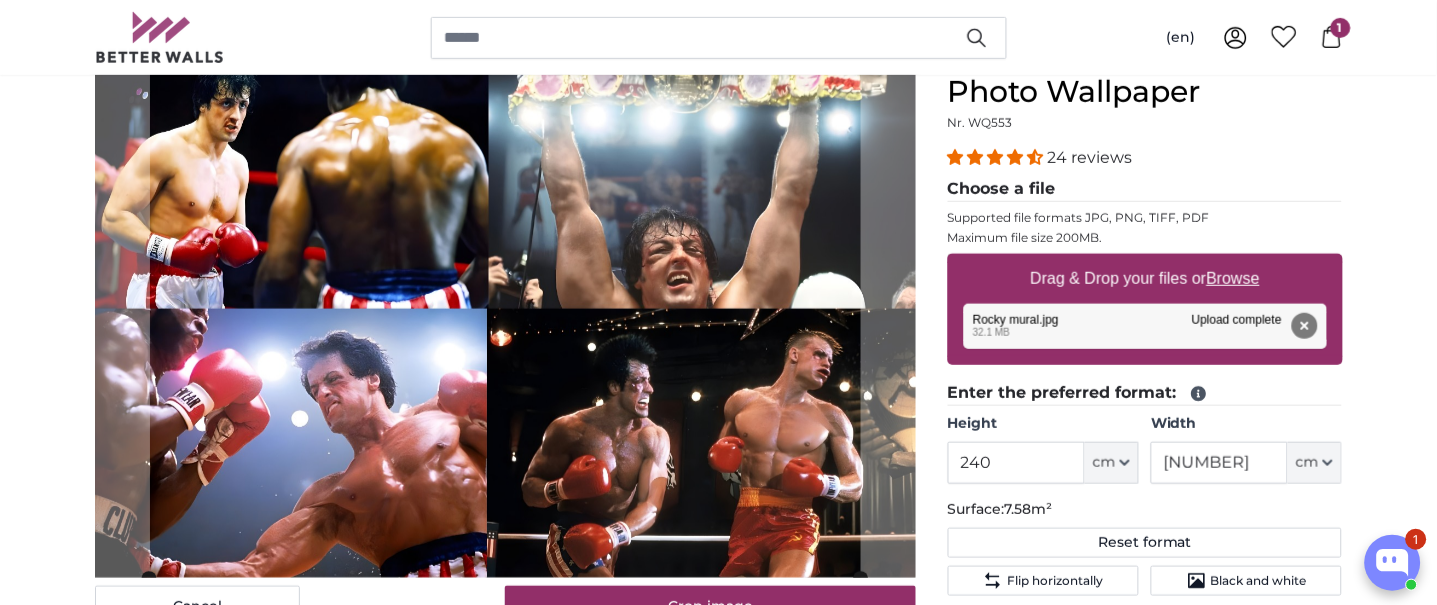 scroll, scrollTop: 266, scrollLeft: 0, axis: vertical 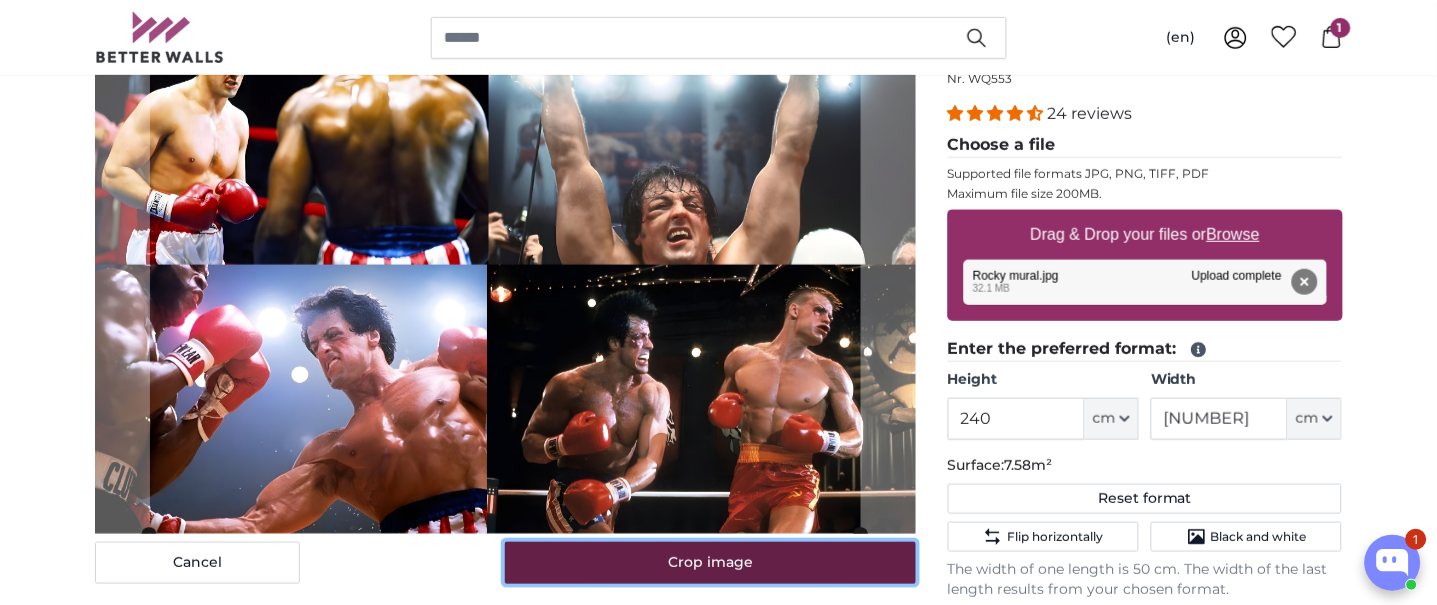 click on "Crop image" at bounding box center [710, 563] 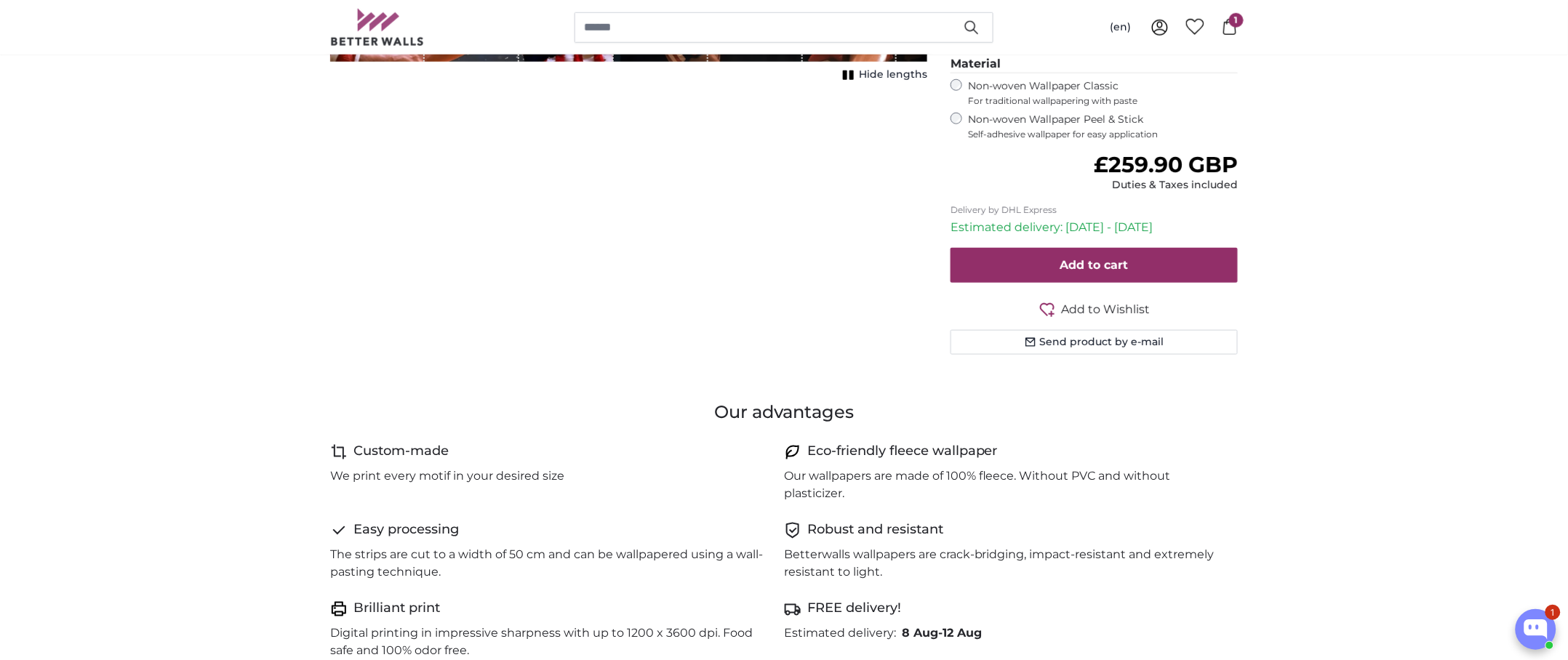 scroll, scrollTop: 581, scrollLeft: 0, axis: vertical 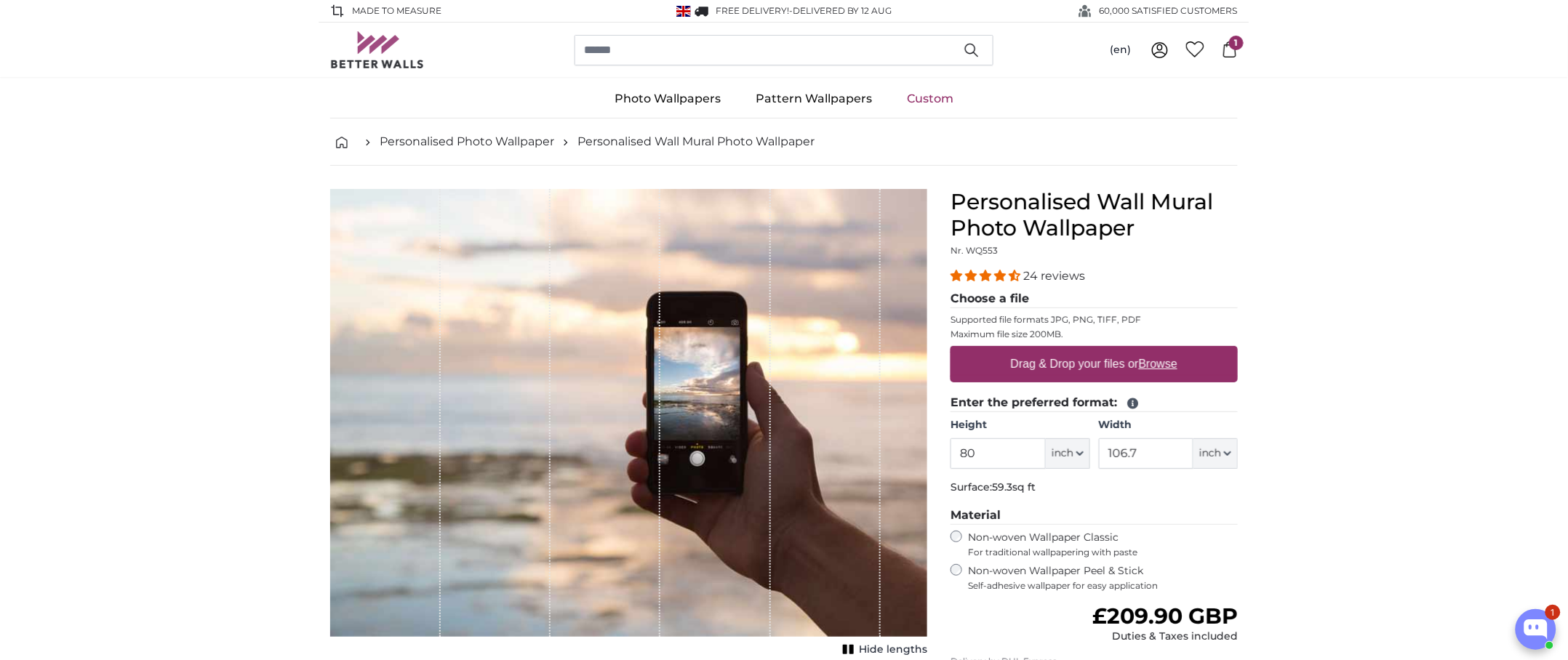 click on "1" at bounding box center (1236, 43) 